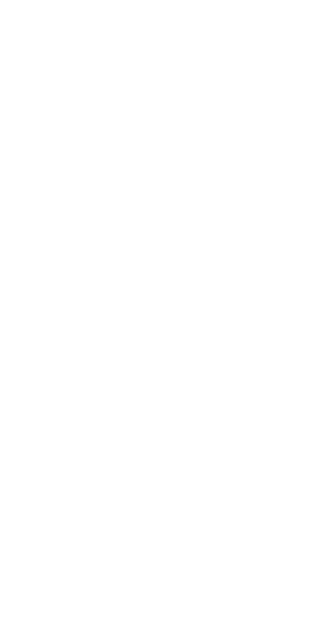 scroll, scrollTop: 0, scrollLeft: 0, axis: both 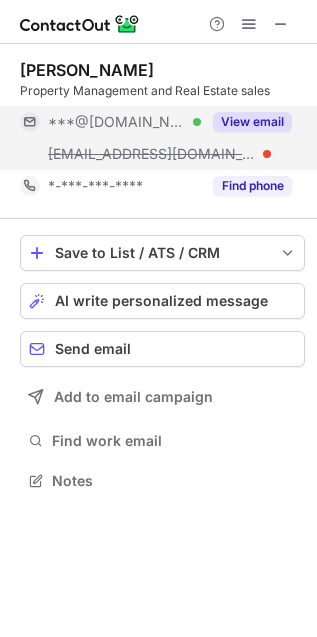 click on "View email" at bounding box center (252, 122) 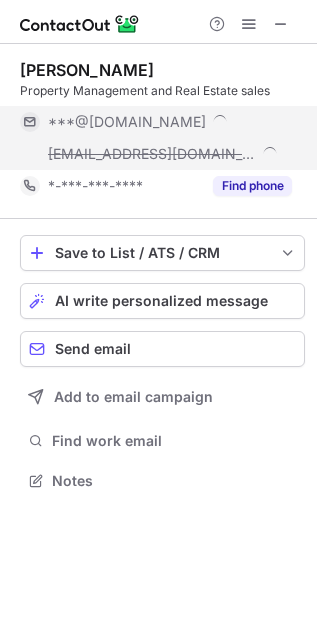 scroll, scrollTop: 10, scrollLeft: 10, axis: both 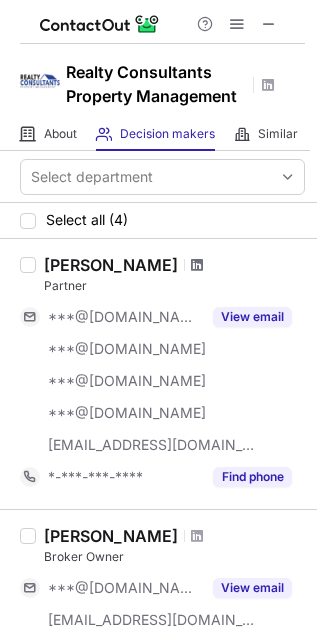 click at bounding box center (197, 265) 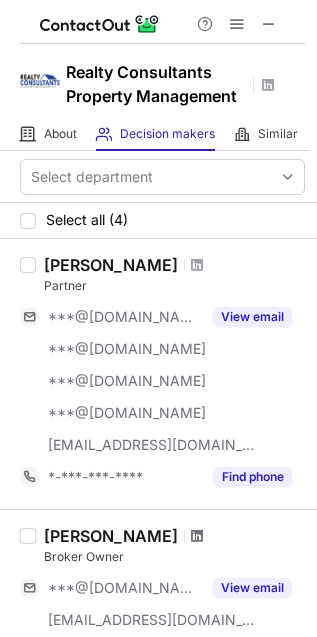 click at bounding box center [197, 536] 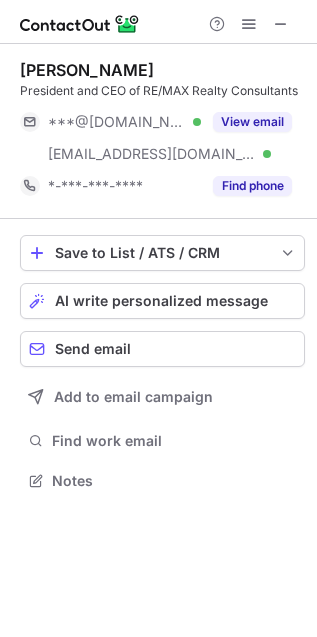 scroll, scrollTop: 0, scrollLeft: 0, axis: both 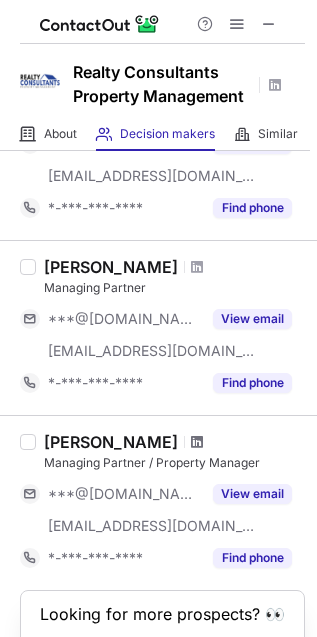 click at bounding box center [197, 442] 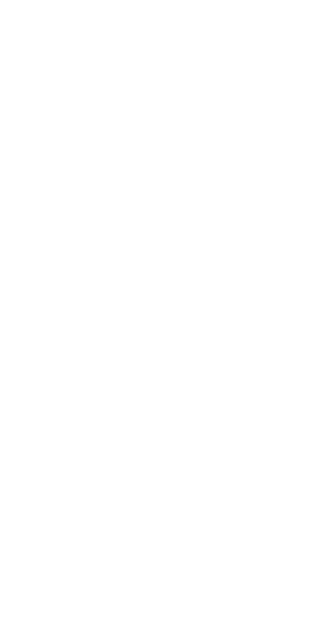 scroll, scrollTop: 0, scrollLeft: 0, axis: both 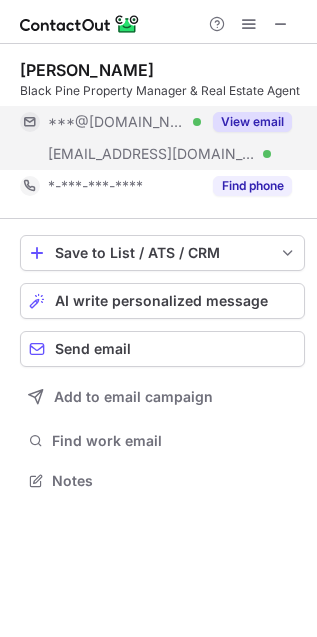 click on "View email" at bounding box center (252, 122) 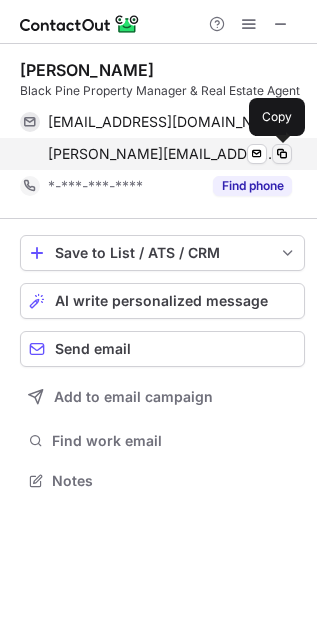 click at bounding box center [282, 154] 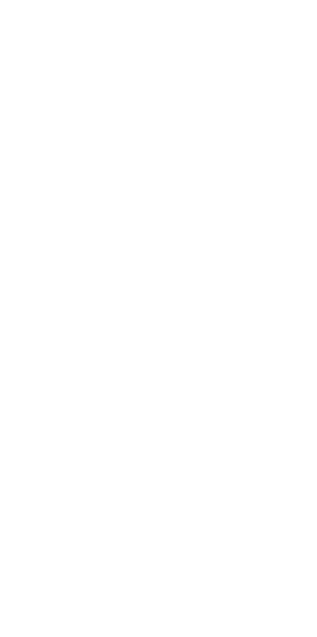 scroll, scrollTop: 0, scrollLeft: 0, axis: both 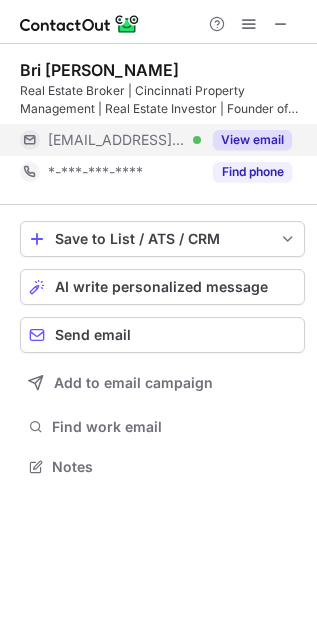 click on "View email" at bounding box center [252, 140] 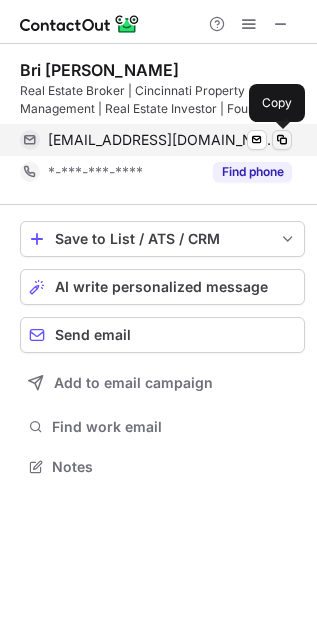 click at bounding box center (282, 140) 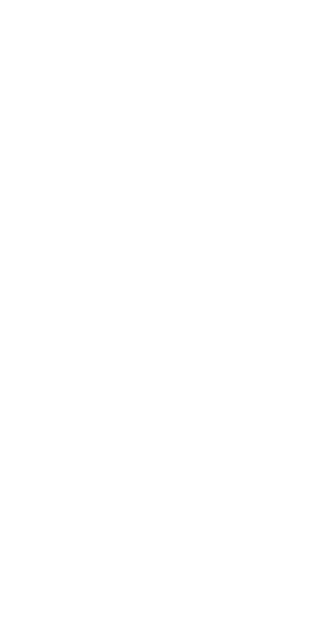 scroll, scrollTop: 0, scrollLeft: 0, axis: both 